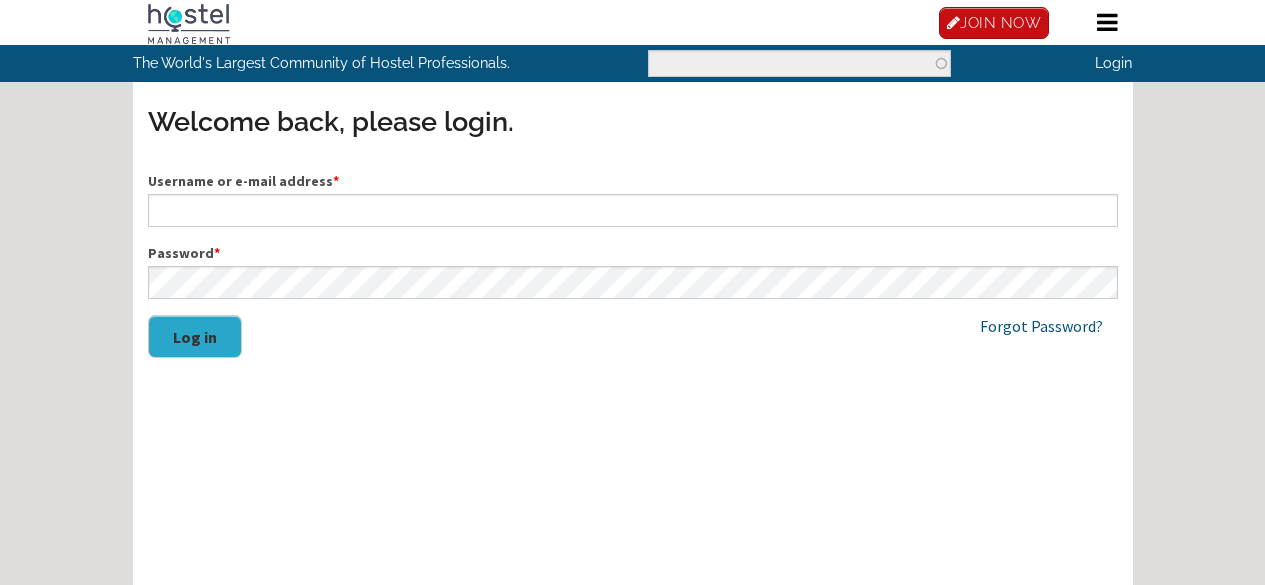scroll, scrollTop: 0, scrollLeft: 0, axis: both 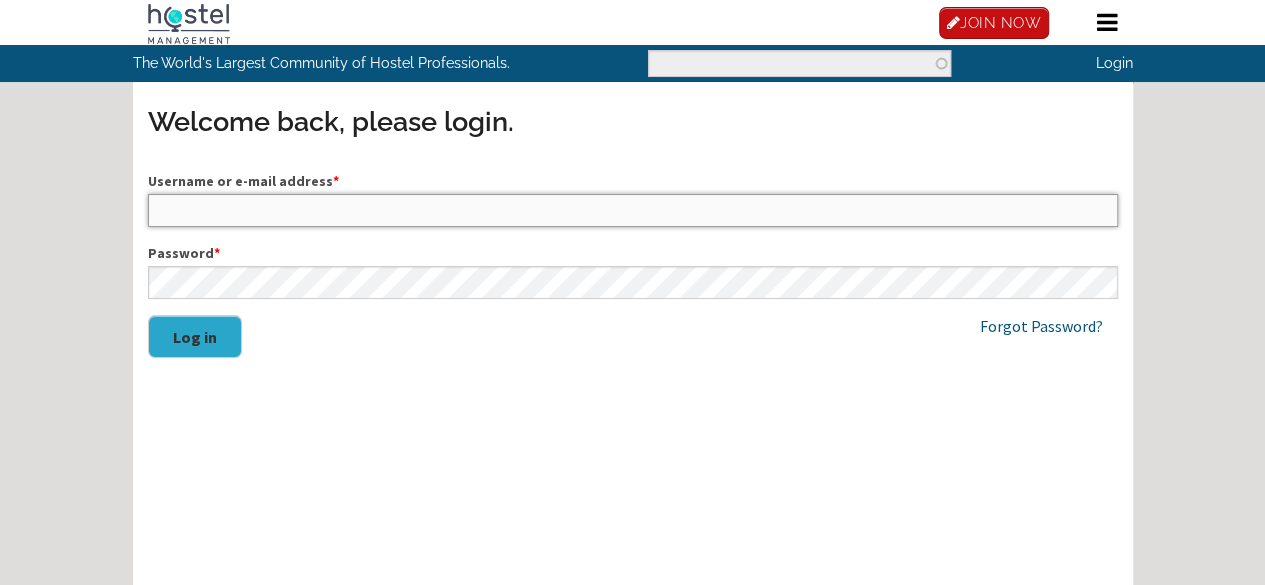 click on "Username or e-mail address  *" at bounding box center [633, 210] 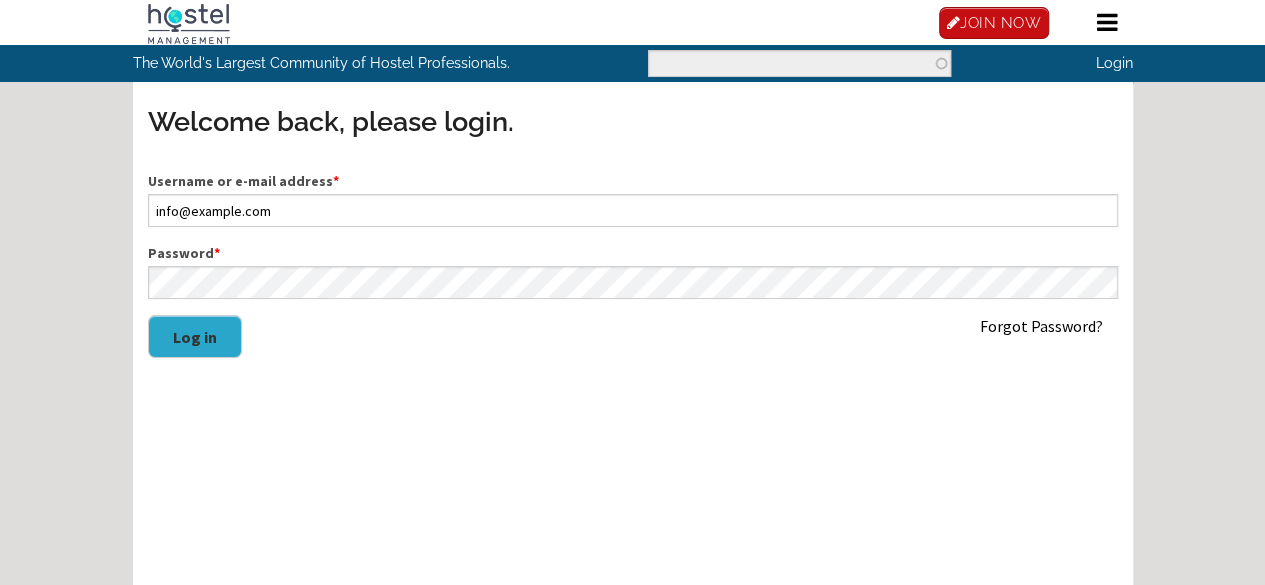 click on "Forgot Password?" at bounding box center [1041, 326] 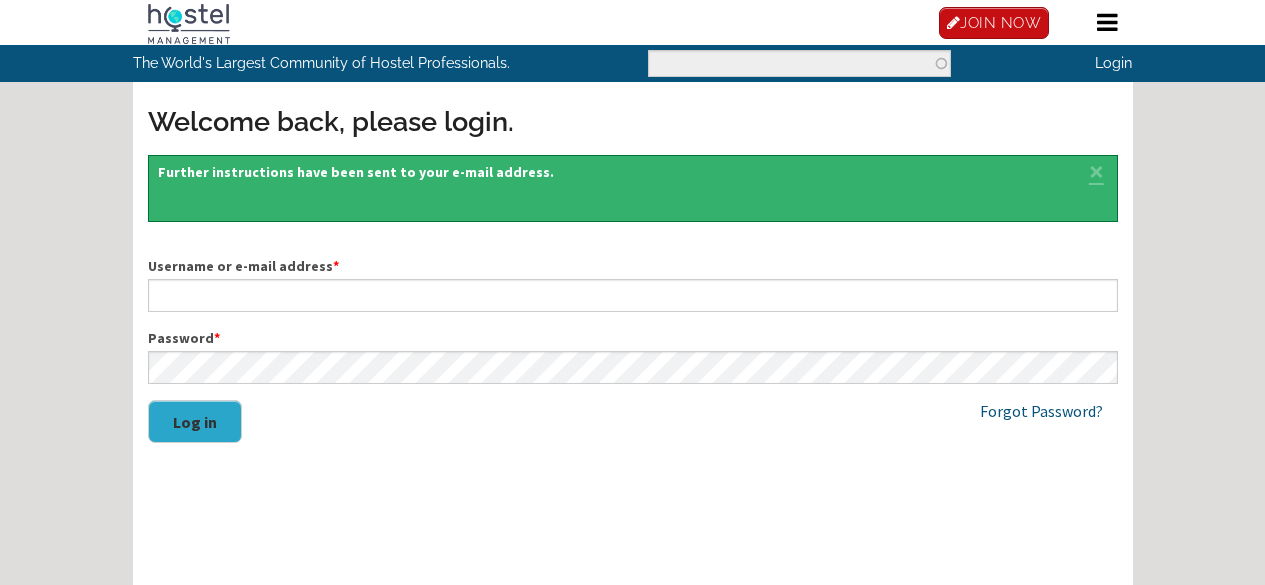 scroll, scrollTop: 0, scrollLeft: 0, axis: both 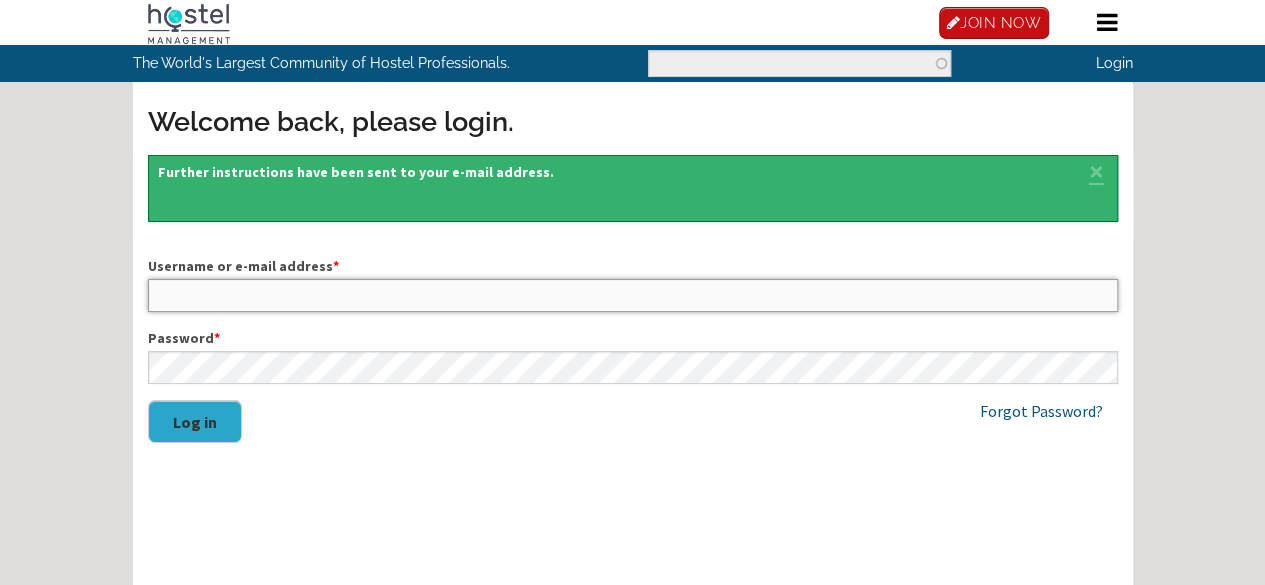 click on "Username or e-mail address  *" at bounding box center [633, 295] 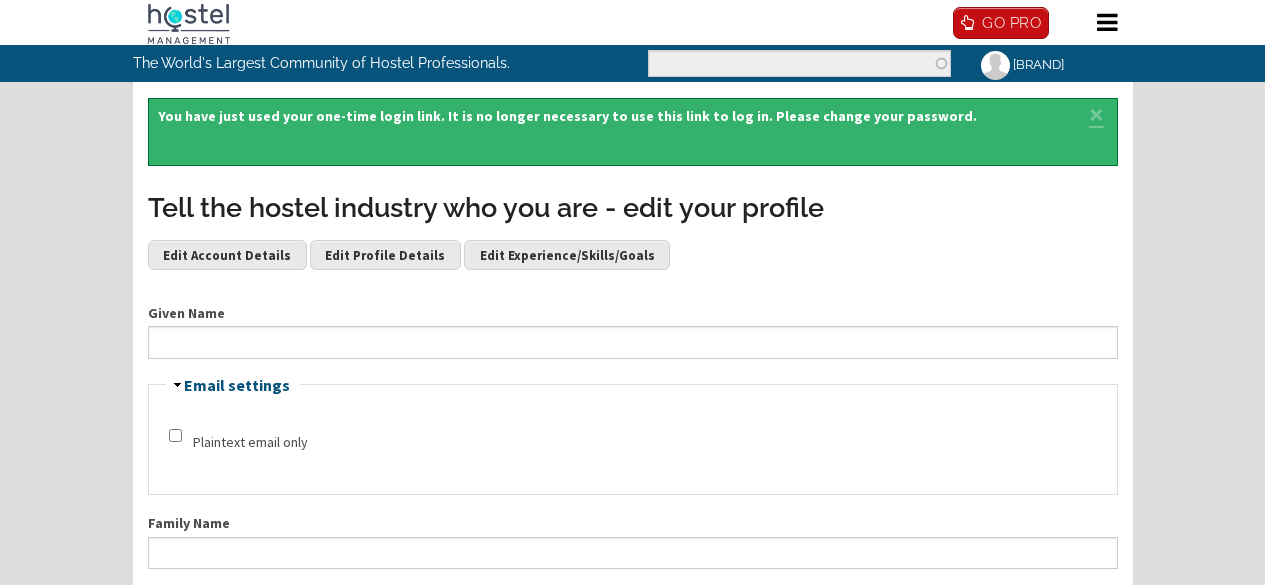 scroll, scrollTop: 0, scrollLeft: 0, axis: both 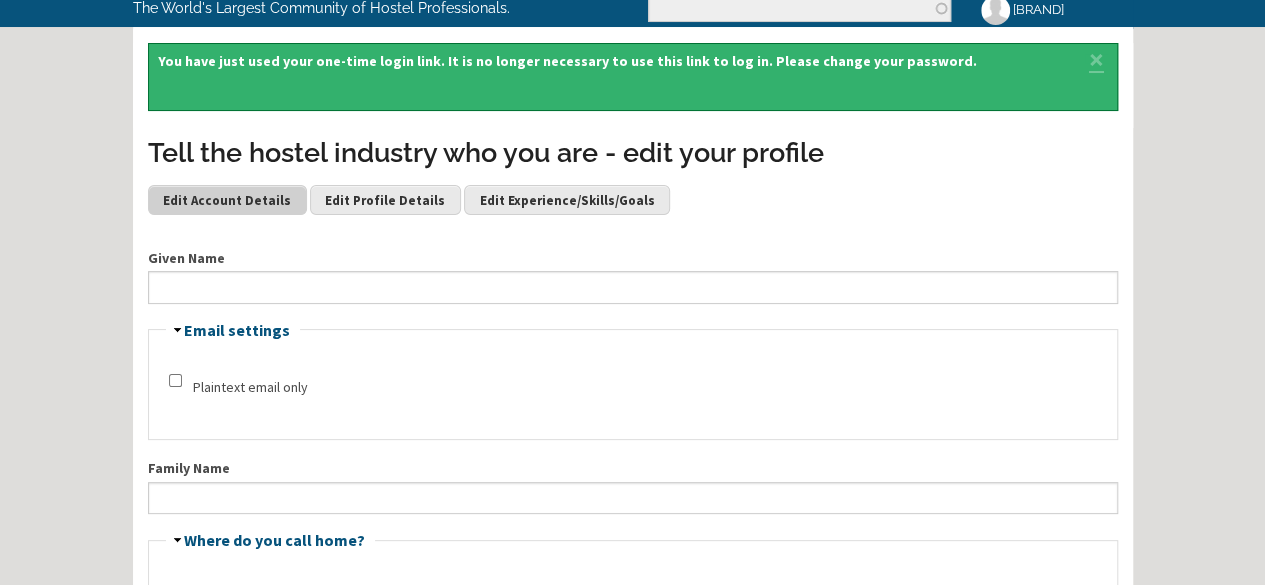 click on "Edit Account Details" at bounding box center [227, 200] 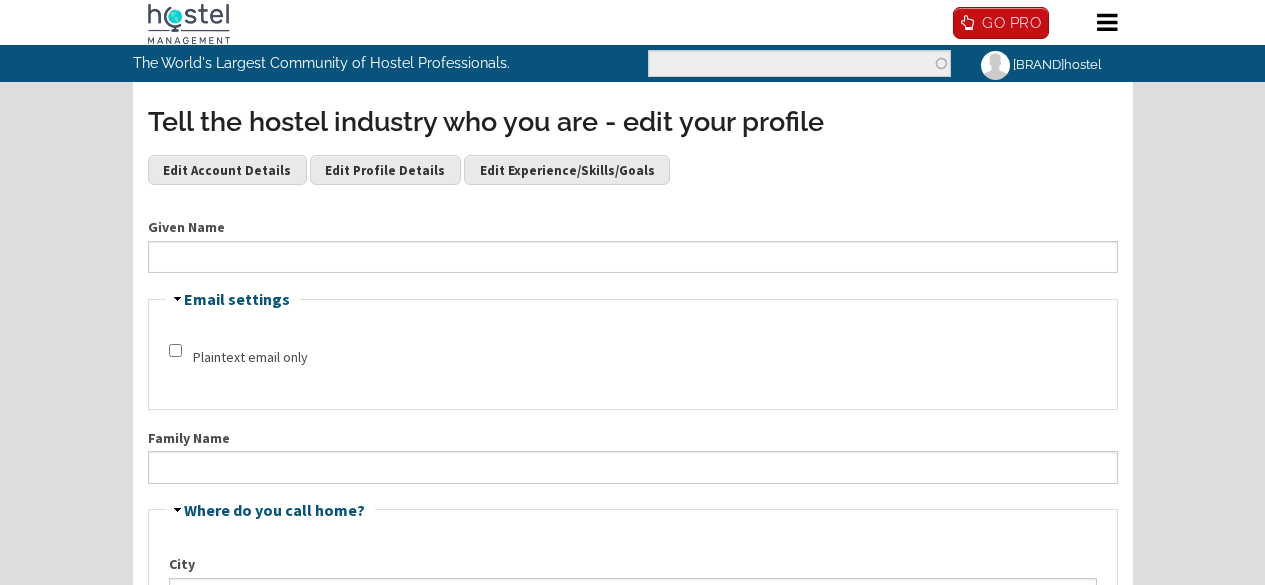scroll, scrollTop: 0, scrollLeft: 0, axis: both 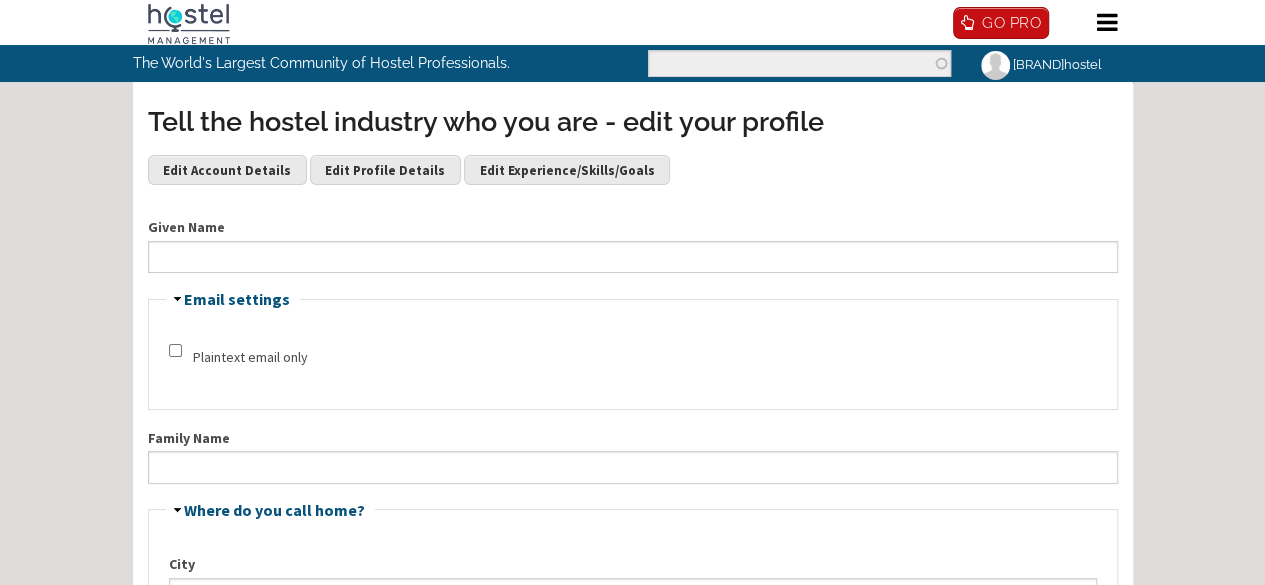 click at bounding box center [995, 65] 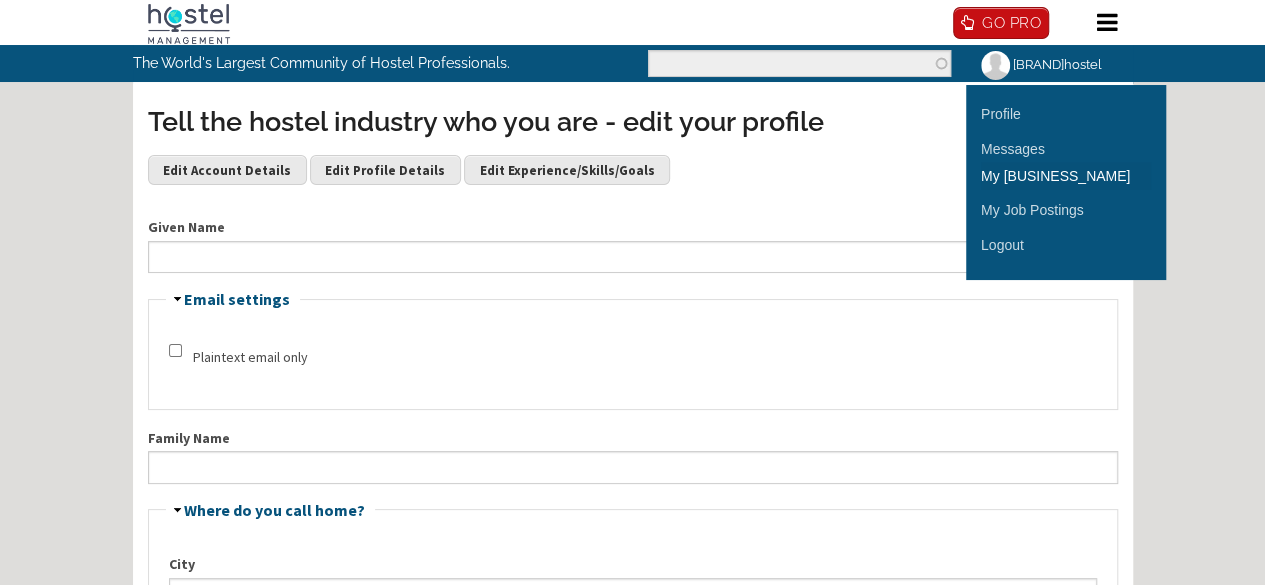 click on "My Hostel" at bounding box center (1066, 176) 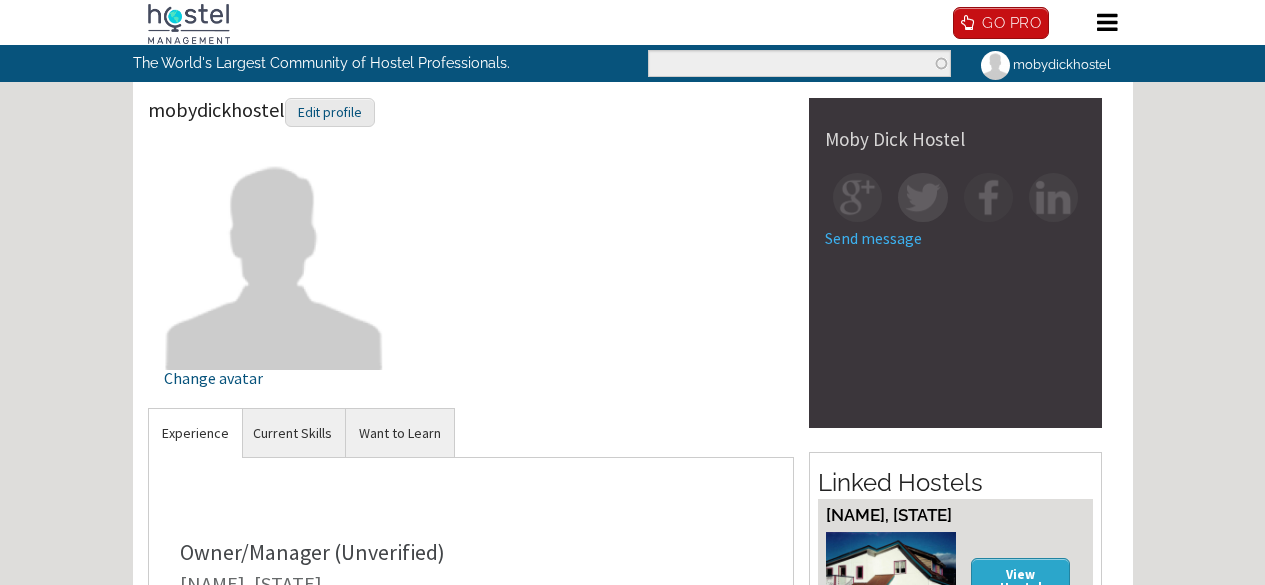 scroll, scrollTop: 0, scrollLeft: 0, axis: both 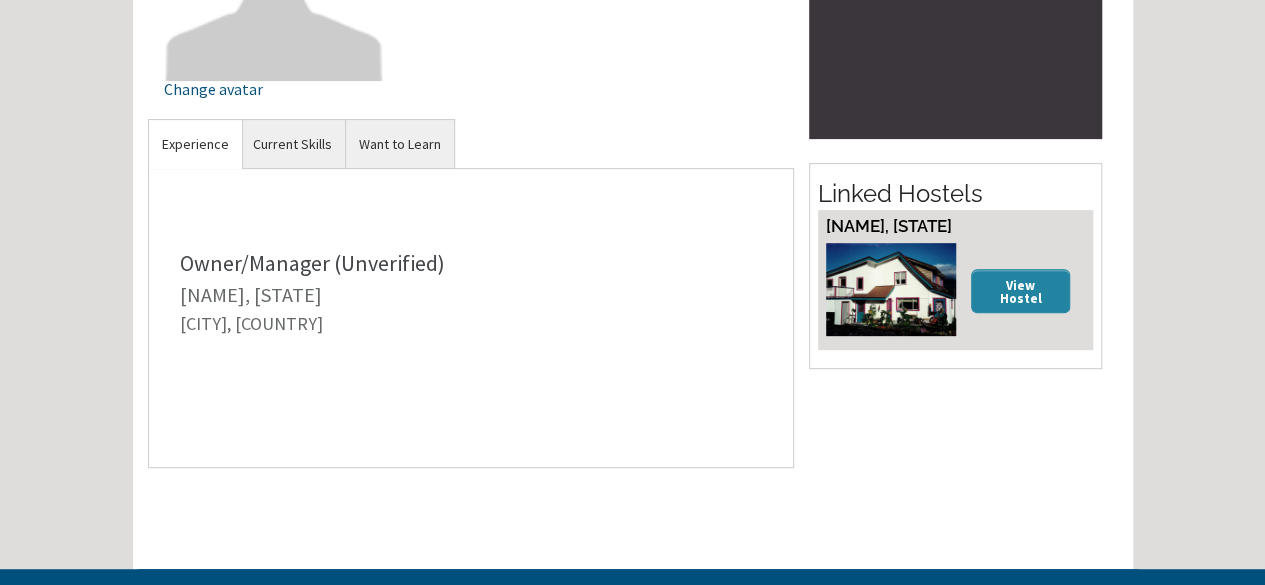 click on "View Hostel" at bounding box center [1021, 290] 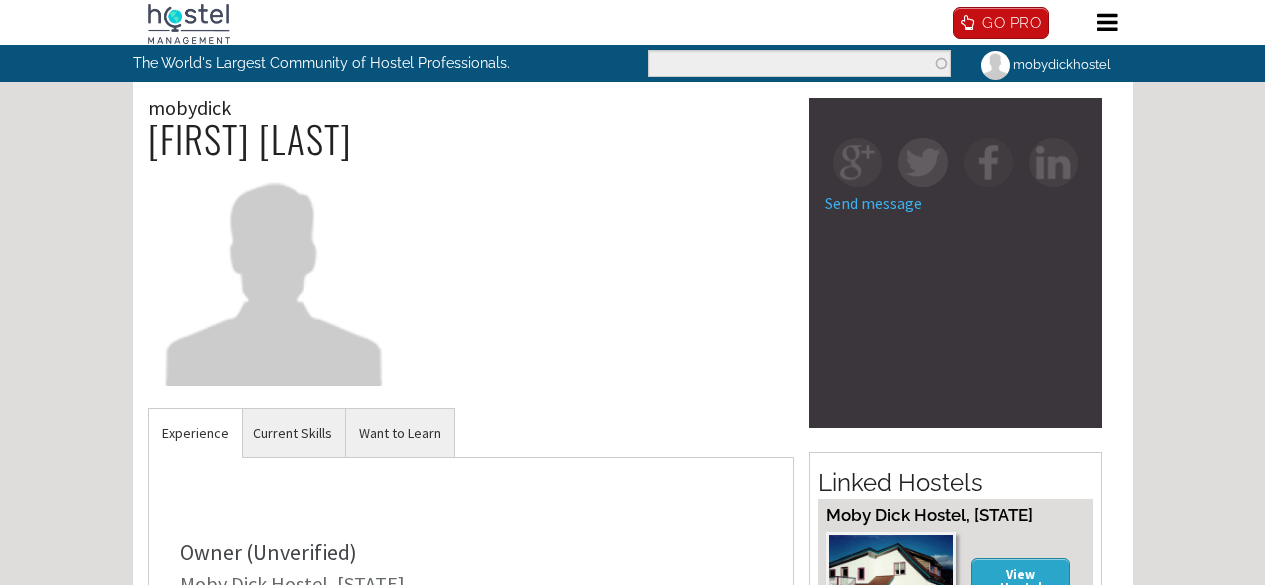 scroll, scrollTop: 0, scrollLeft: 0, axis: both 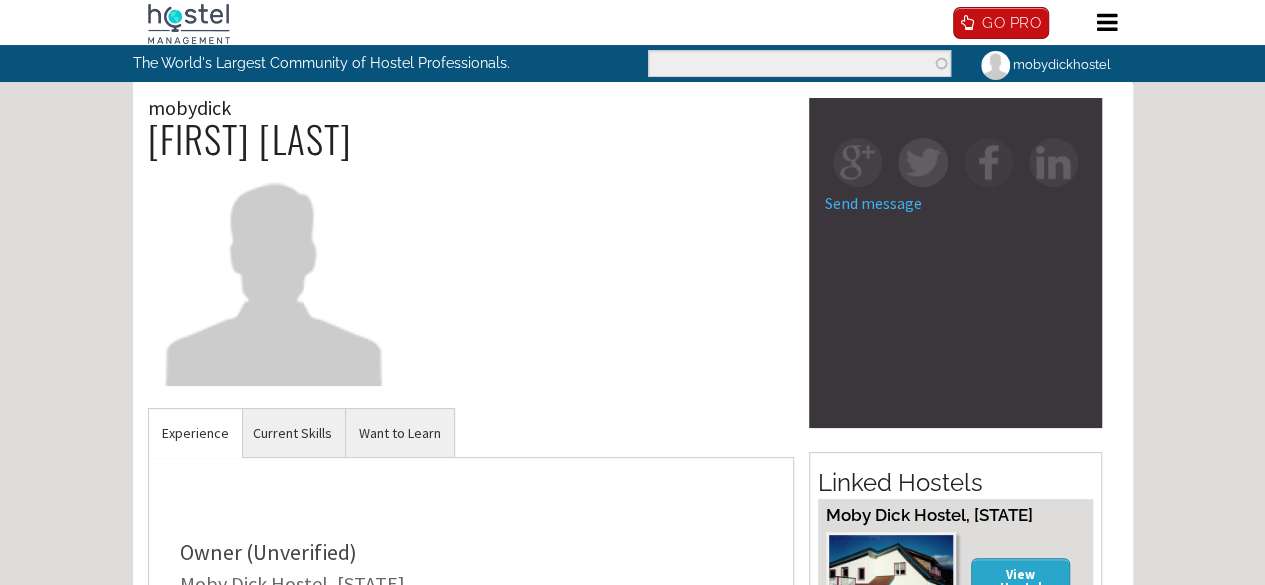 click on "mobydickhostel" at bounding box center (1044, 64) 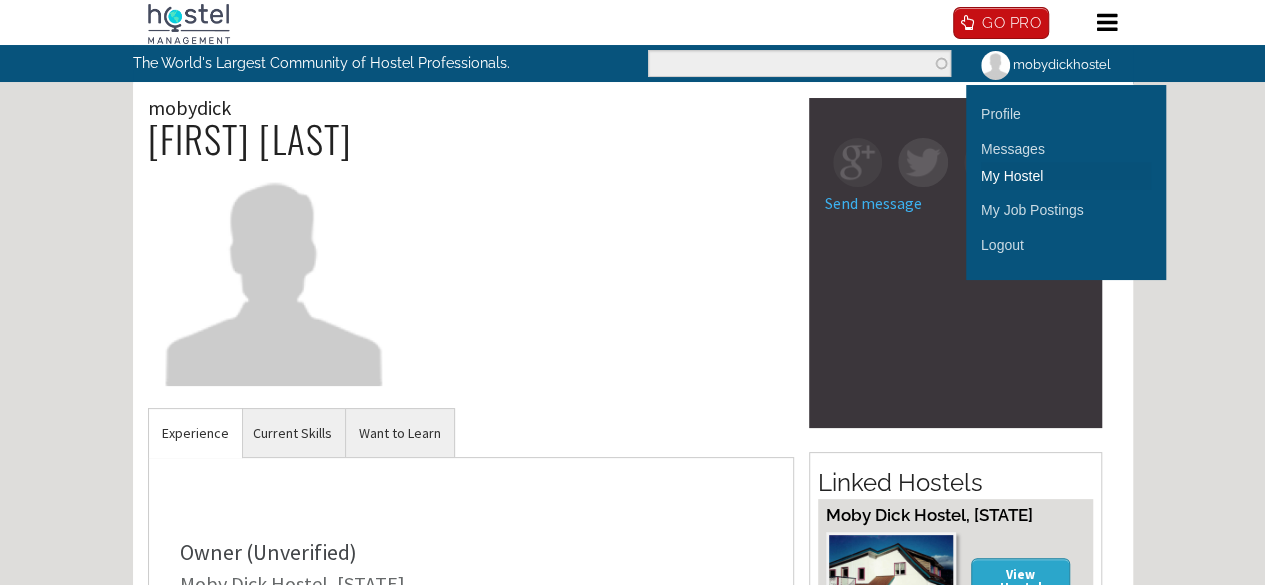 click on "My Hostel" at bounding box center (1066, 176) 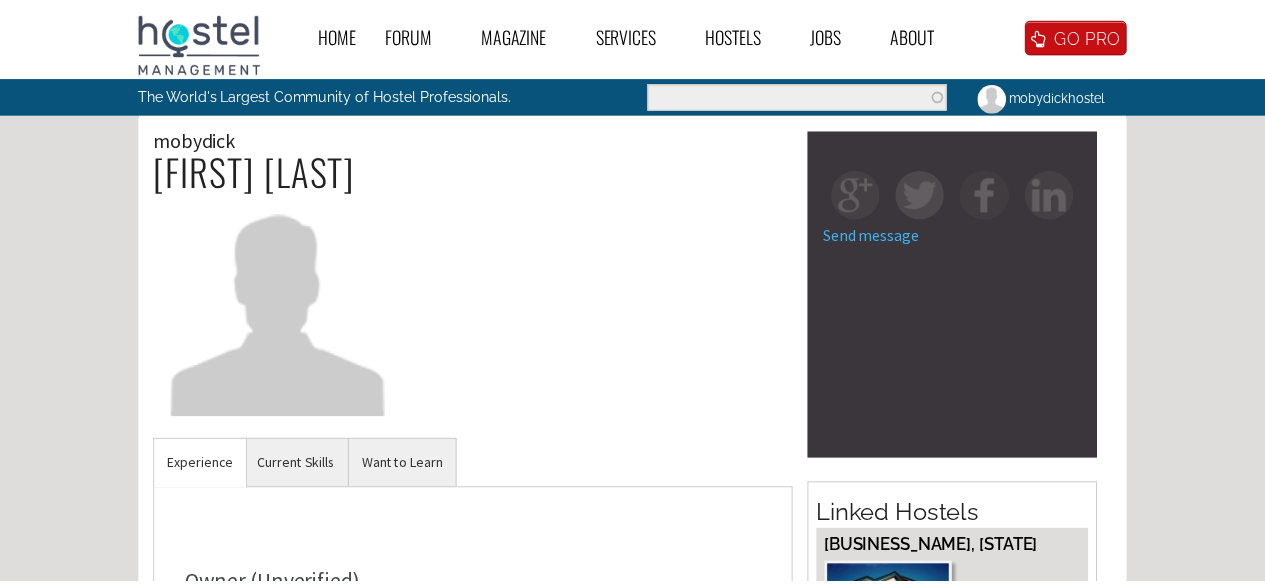 scroll, scrollTop: 0, scrollLeft: 0, axis: both 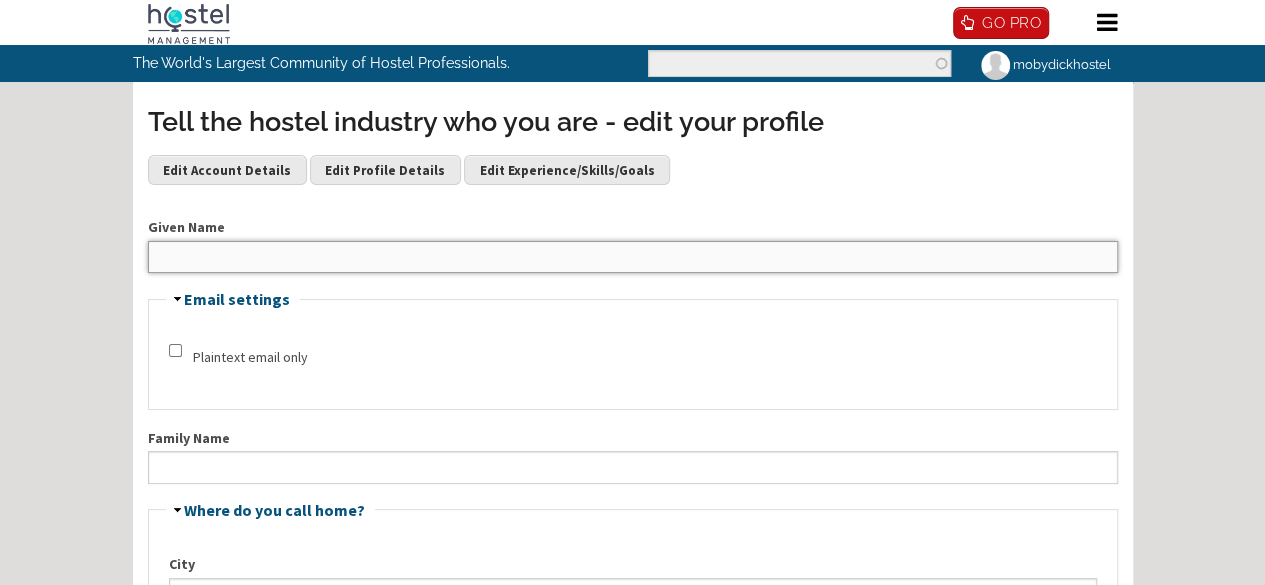 click on "Given Name" at bounding box center [633, 257] 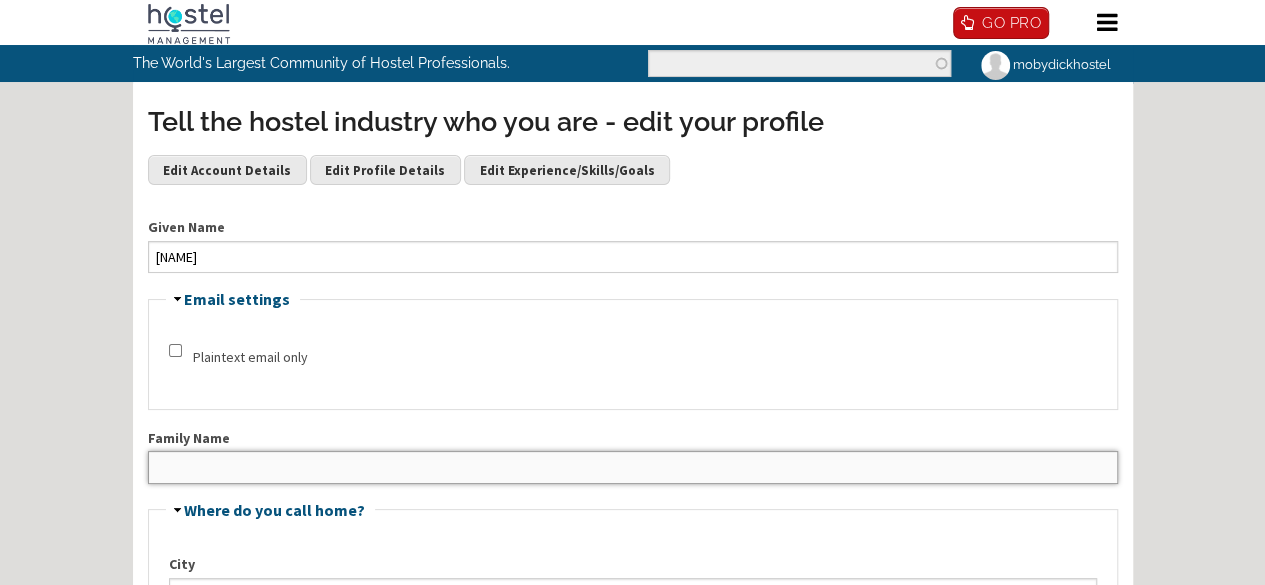 type on "[NAME]" 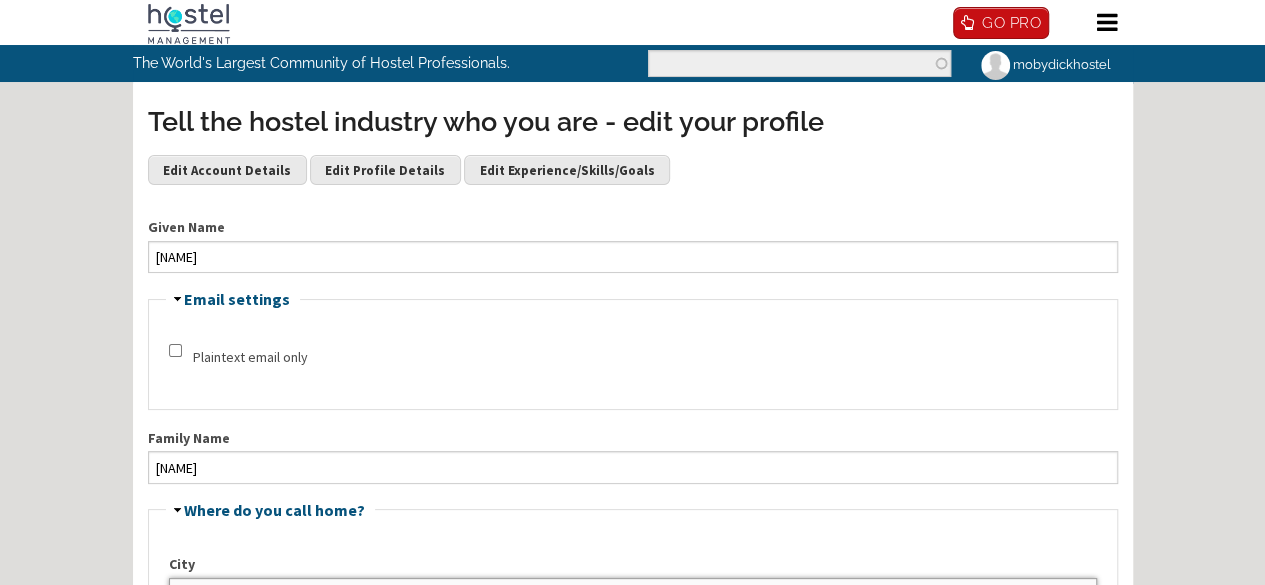 type on "[NAME]" 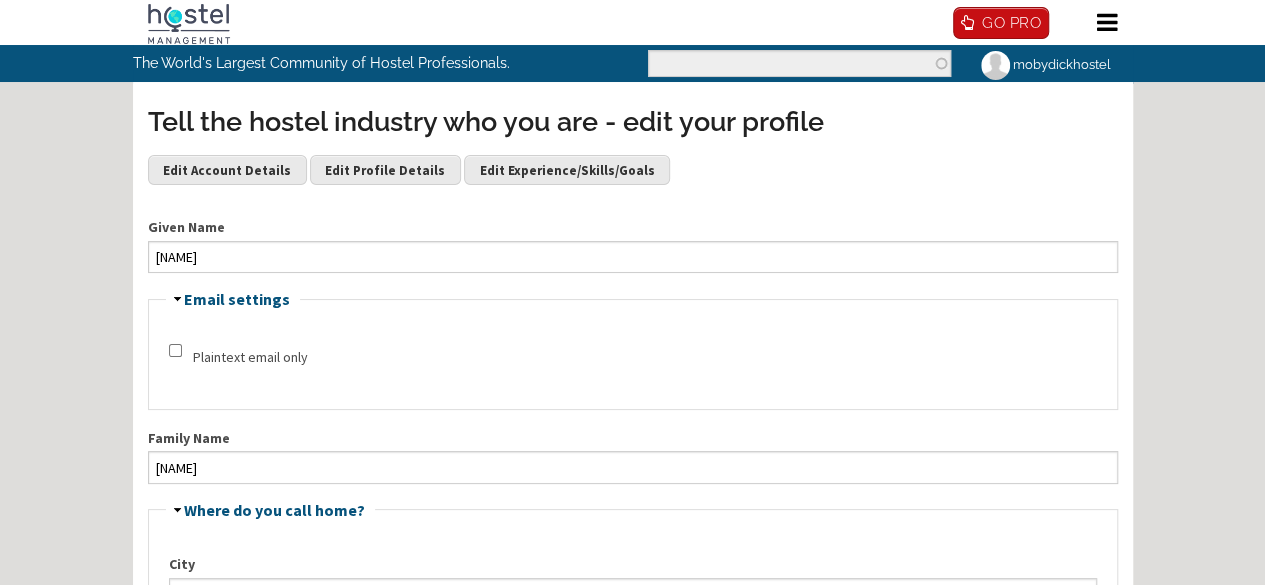 select on "1086" 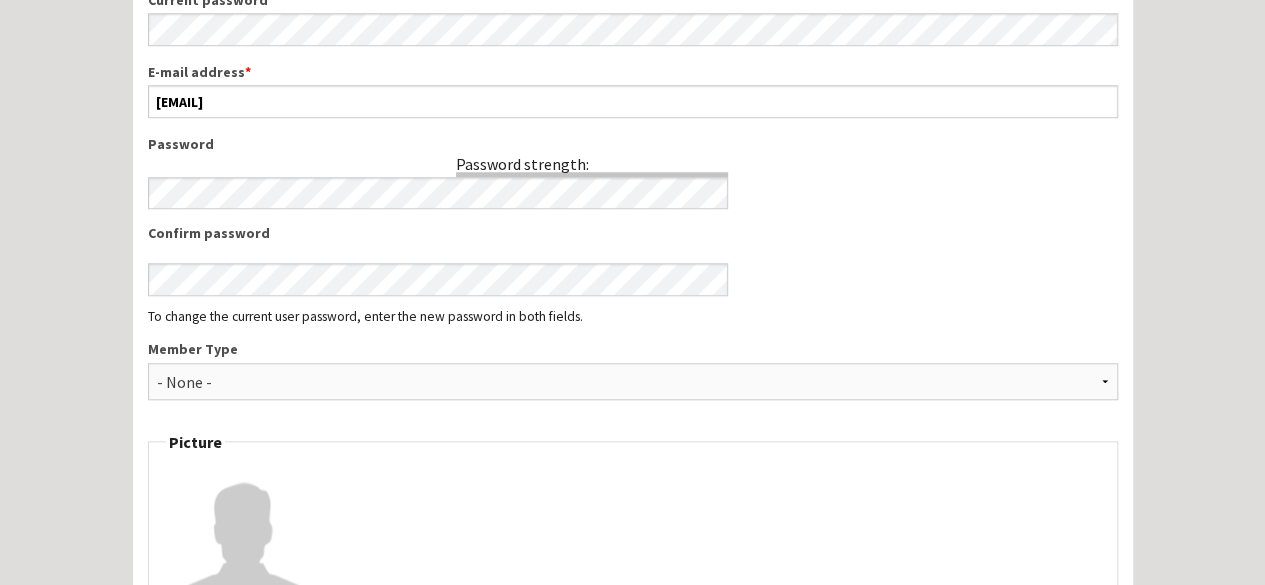 scroll, scrollTop: 771, scrollLeft: 0, axis: vertical 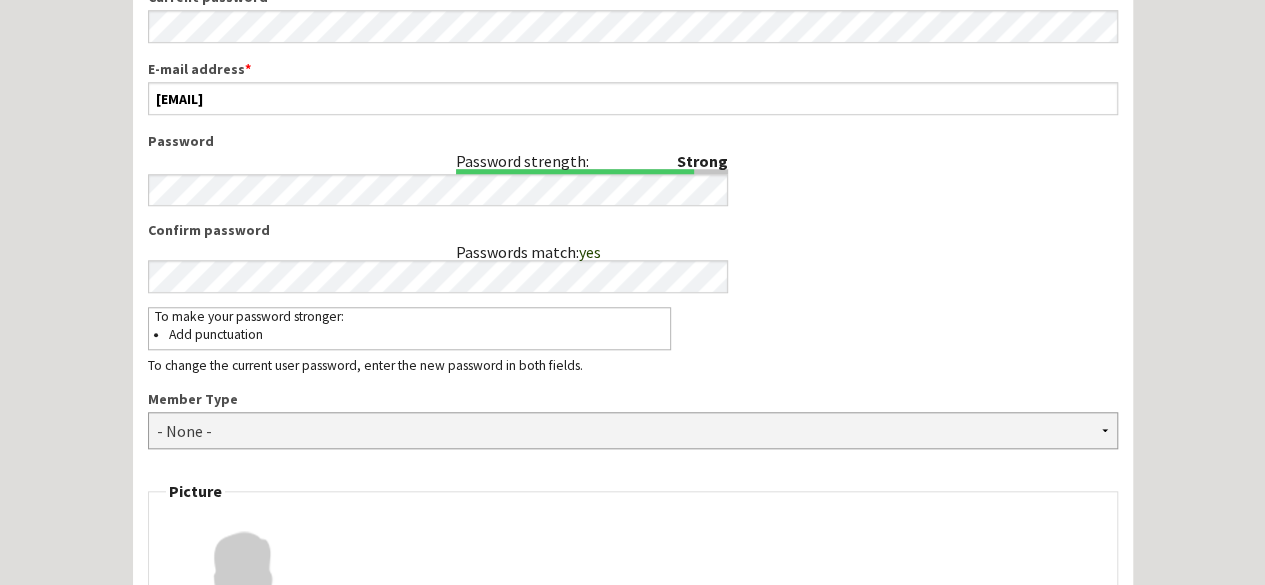 click on "- None - Hostel Owner Hostel Manager Hostel Investor Hostel Staff Hostel Volunteer Hostel Enthusiast Aspiring Hostel Owner Hostel Consultant Hostel Industry Supplier/Vendor Travel Writer/Blogger Travel Business Owner Travel Business Manager Other Business Owner Other Business Manager Hostel Management Staff" at bounding box center (633, 430) 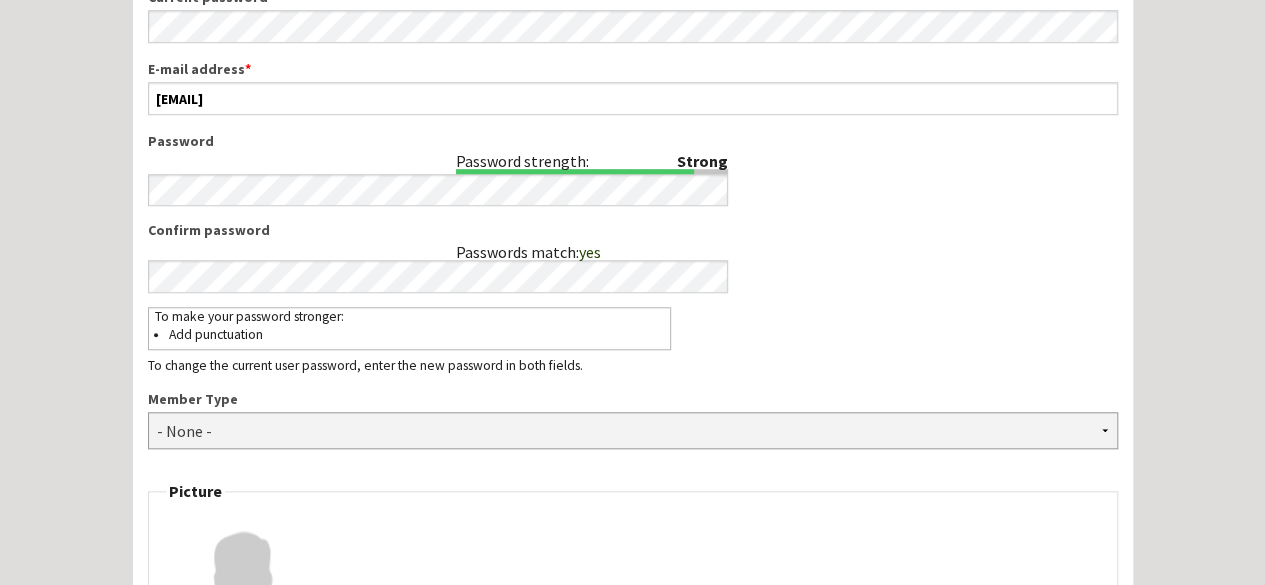 select on "1416" 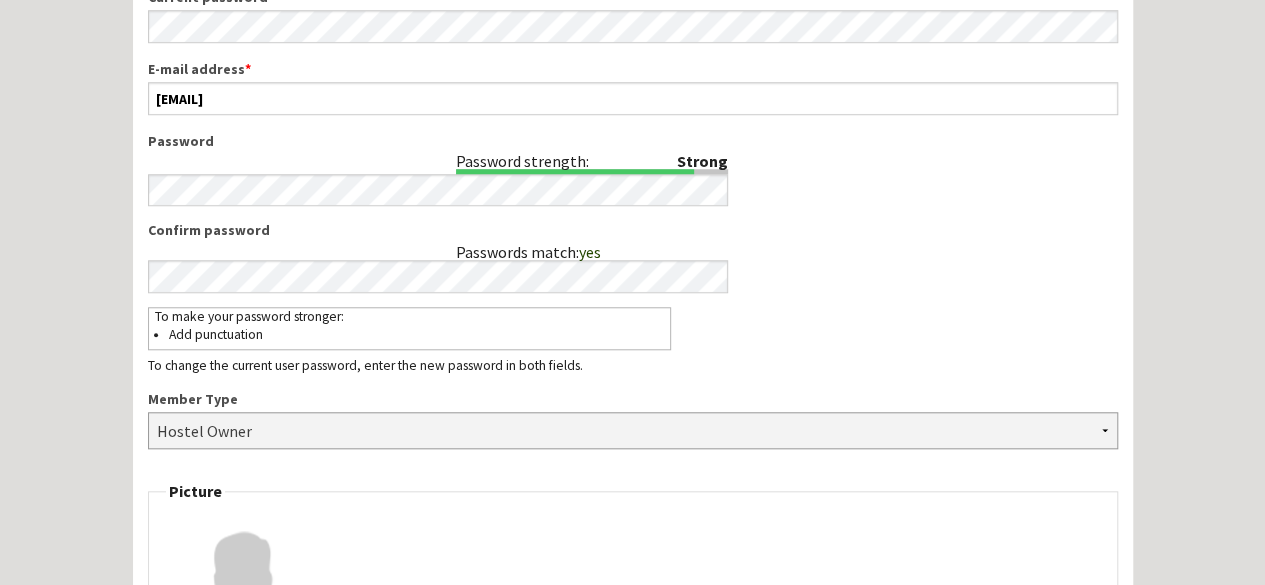 click on "- None - Hostel Owner Hostel Manager Hostel Investor Hostel Staff Hostel Volunteer Hostel Enthusiast Aspiring Hostel Owner Hostel Consultant Hostel Industry Supplier/Vendor Travel Writer/Blogger Travel Business Owner Travel Business Manager Other Business Owner Other Business Manager Hostel Management Staff" at bounding box center (633, 430) 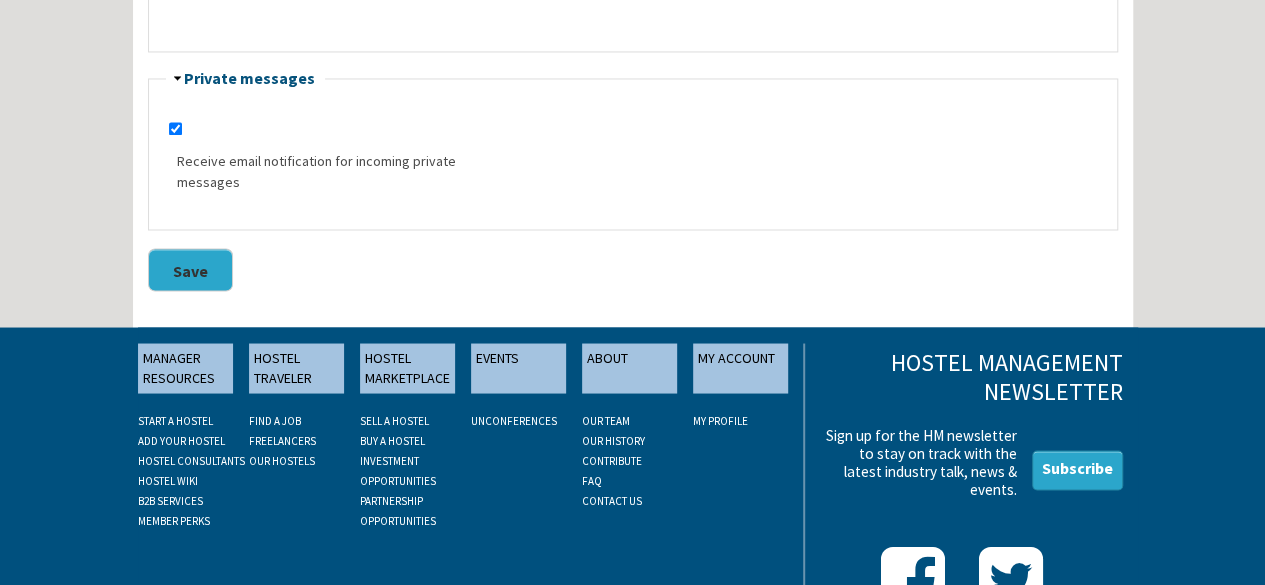 scroll, scrollTop: 1696, scrollLeft: 0, axis: vertical 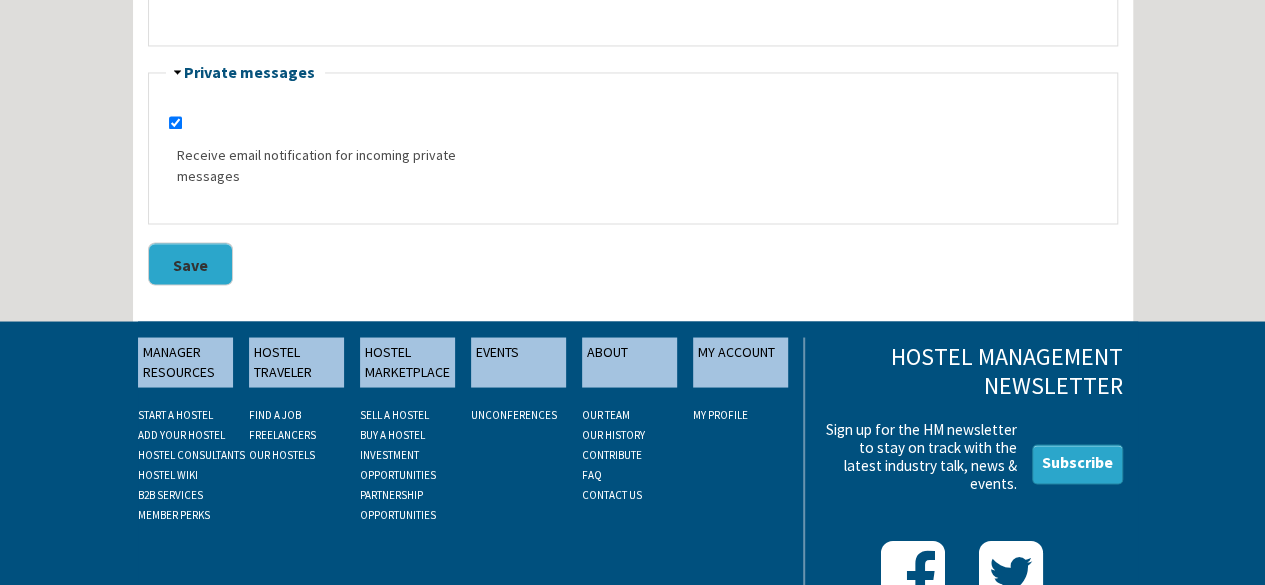 click on "Save" at bounding box center (190, 263) 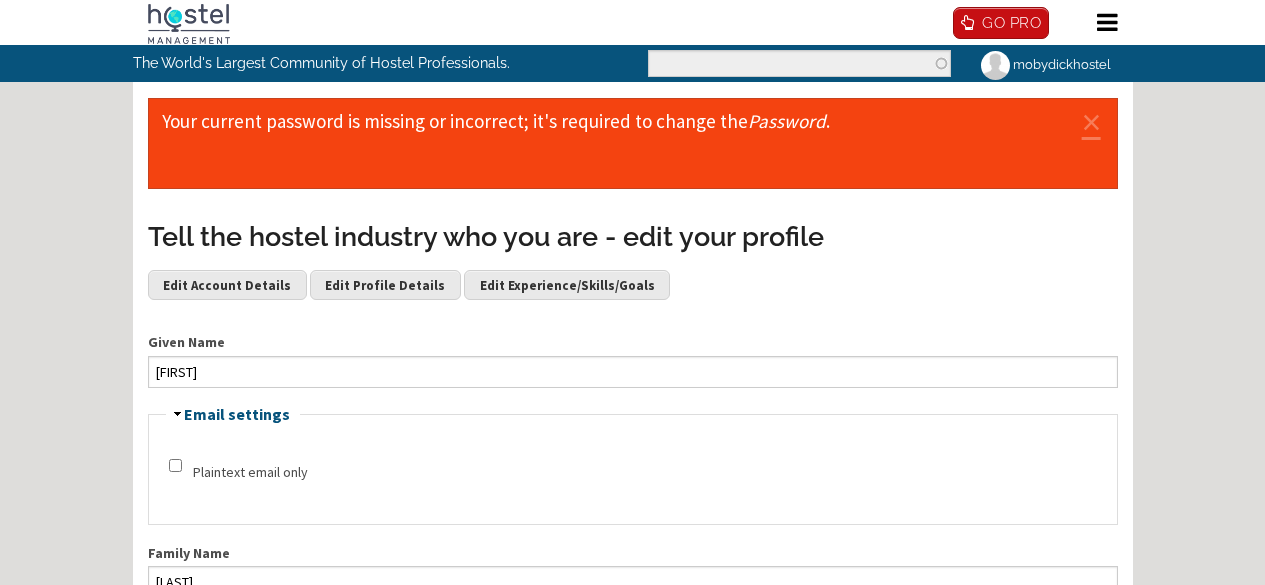 scroll, scrollTop: 0, scrollLeft: 0, axis: both 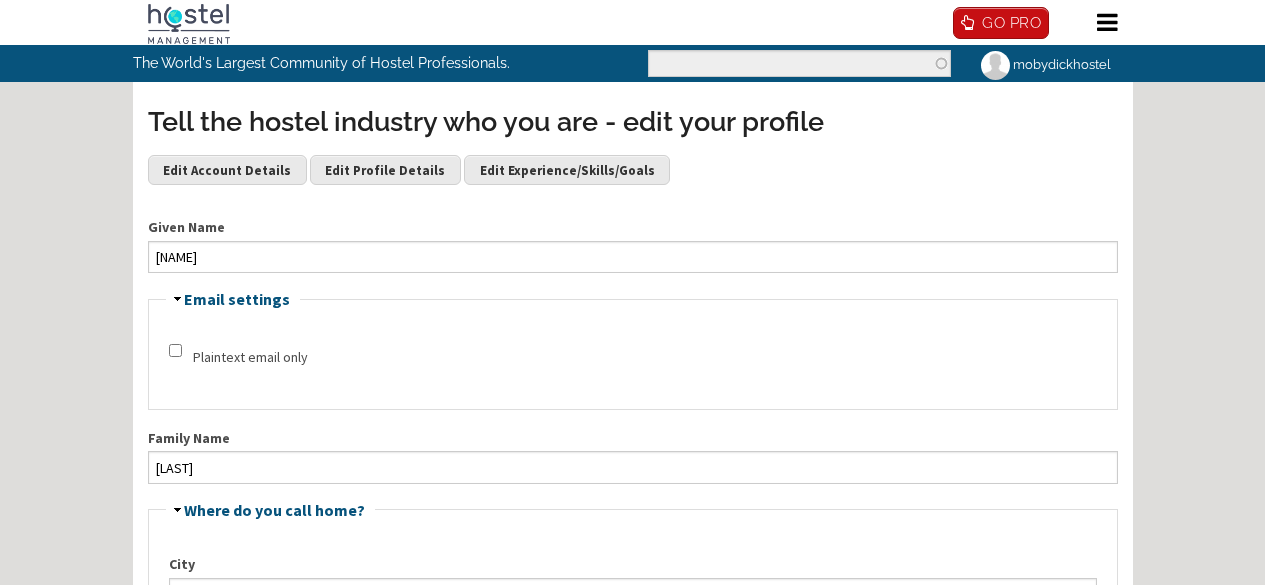 select on "1086" 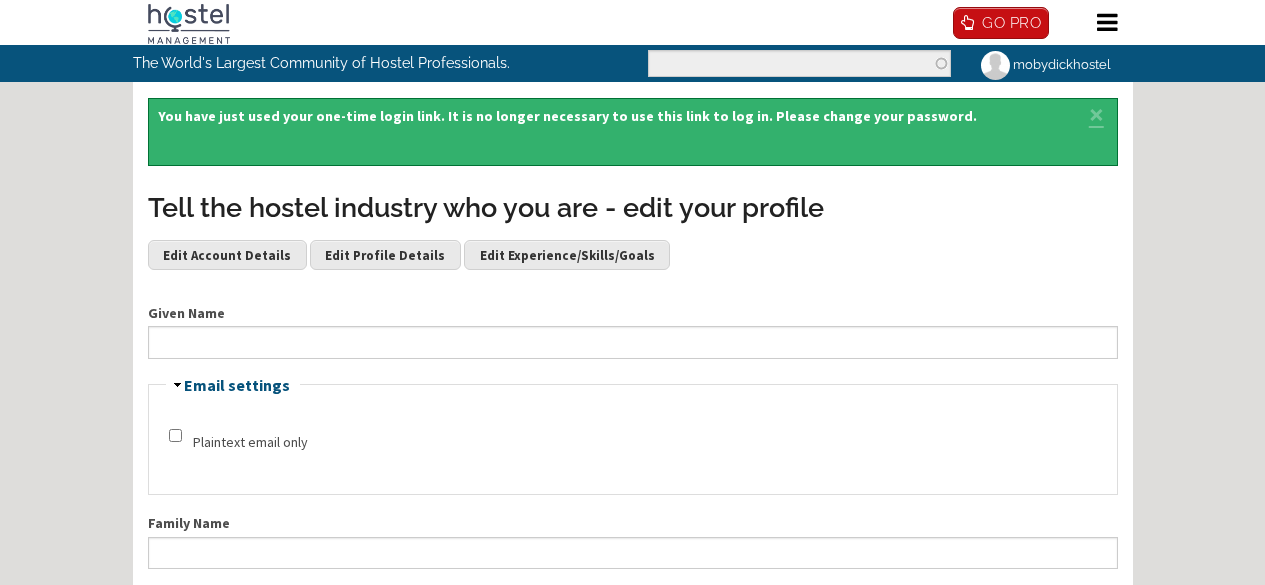 scroll, scrollTop: 55, scrollLeft: 0, axis: vertical 